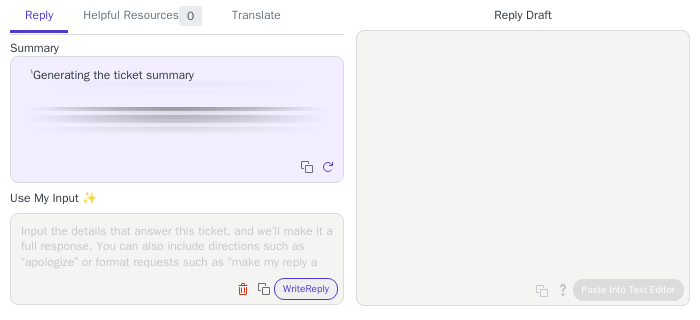 scroll, scrollTop: 0, scrollLeft: 0, axis: both 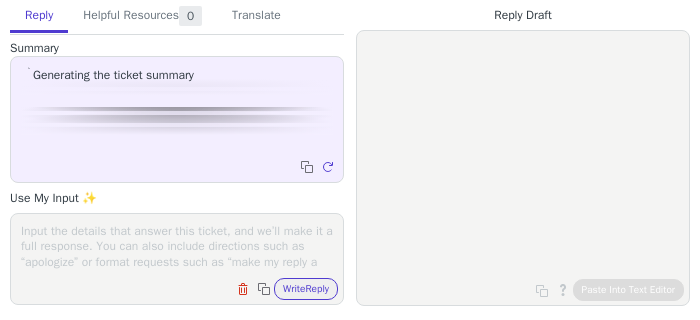 click at bounding box center (177, 246) 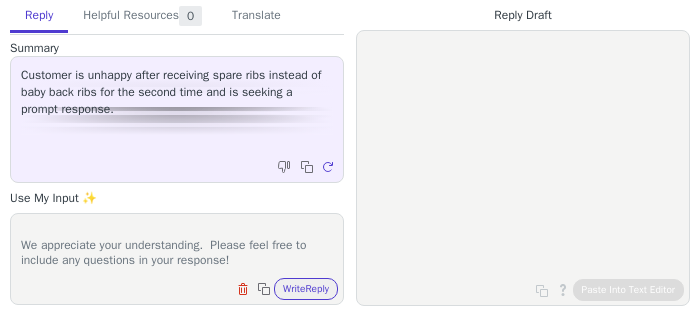 scroll, scrollTop: 78, scrollLeft: 0, axis: vertical 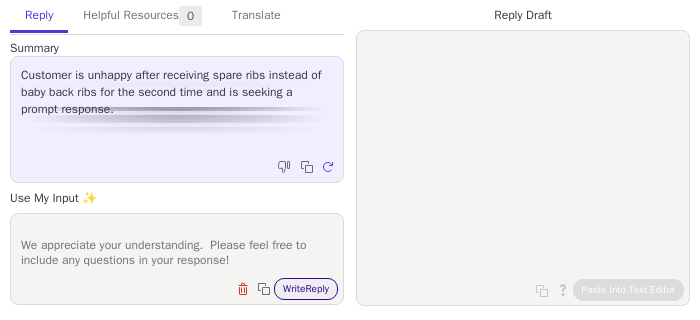 type on "So we fully understand your concerns, please provide an image of the item, including the item's label - images help with filing complete reports whenever we need to pass information to our Sourcing Team or a Processor,
We appreciate your understanding.  Please feel free to include any questions in your response!" 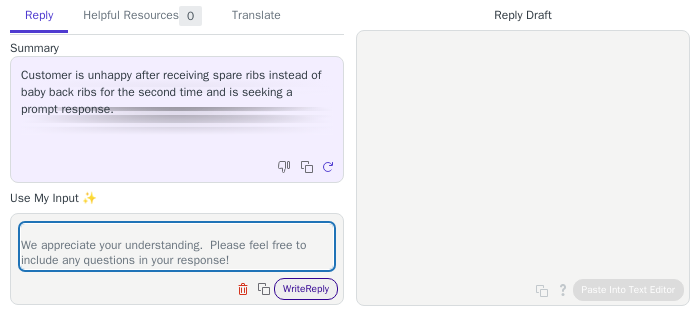 click on "Write  Reply" at bounding box center [306, 289] 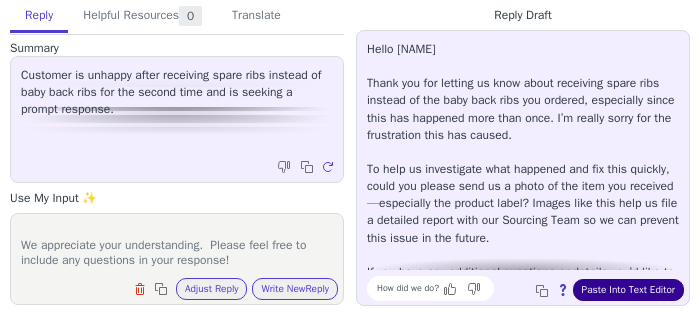 click on "Paste Into Text Editor" at bounding box center (628, 290) 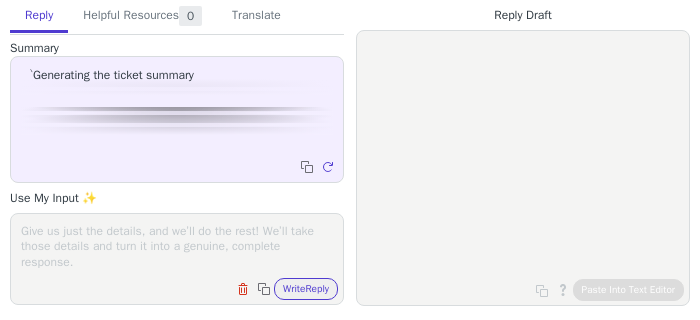 scroll, scrollTop: 0, scrollLeft: 0, axis: both 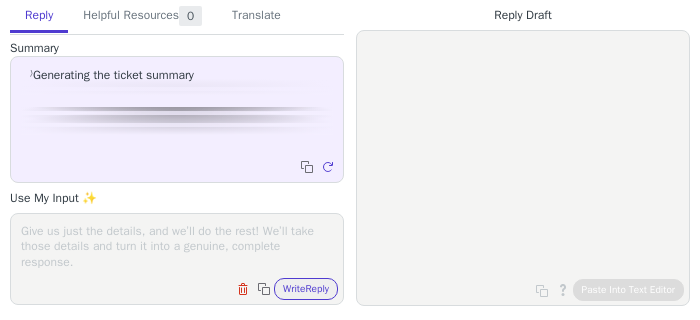 click at bounding box center (177, 246) 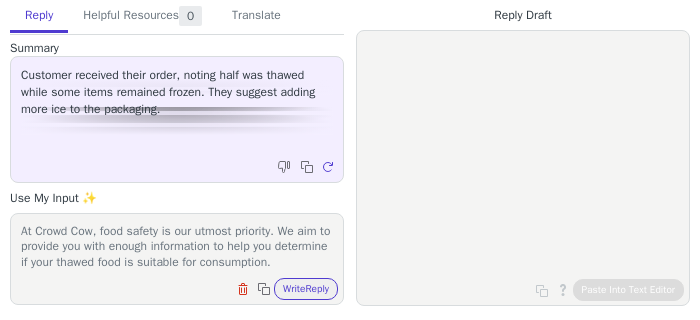 scroll, scrollTop: 247, scrollLeft: 0, axis: vertical 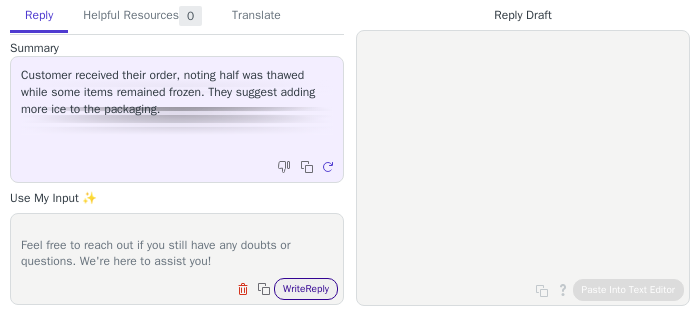 type on "At Crowd Cow, food safety is our utmost priority. We aim to provide you with enough information to help you determine if your thawed food is suitable for consumption.
Generally, partially or fully thawed items are safe if they have been stored at 40°F or below. However, there is an exception for seafood other than fish, such as scallops, shrimp, lobster, and some side dishes and desserts. For more detailed guidelines, I recommend checking out this helpful USDA page on How Temperatures Affect Foods.Foods. [https://www.fsis.usda.gov/food-safety/safe-food-handling-and-preparation/food-safety-basics/how-temperatures-affect-food ⁠⁠⁠⁠⁠⁠
Feel free to reach out if you still have any doubts or questions. We're here to assist you!" 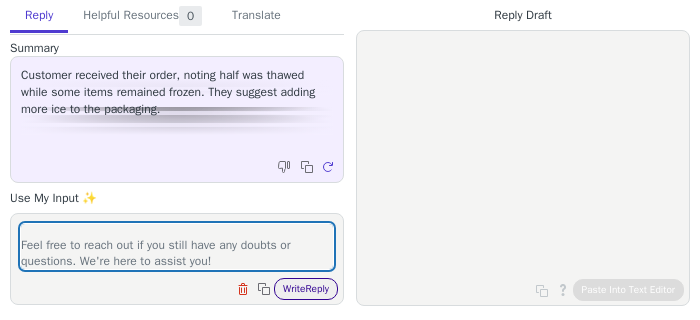 click on "Write  Reply" at bounding box center [306, 289] 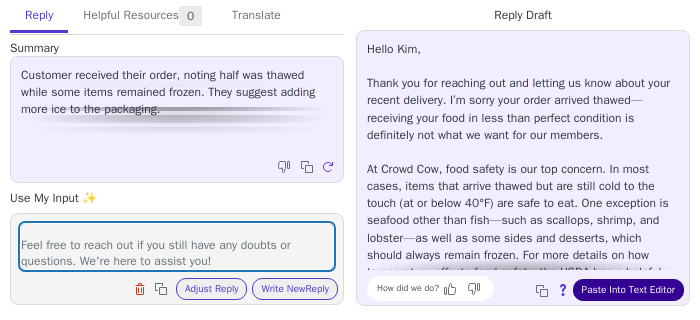 click on "Paste Into Text Editor" at bounding box center (628, 290) 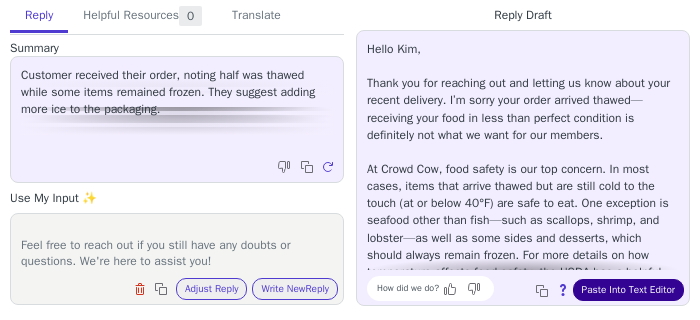 click on "Paste Into Text Editor" at bounding box center [628, 290] 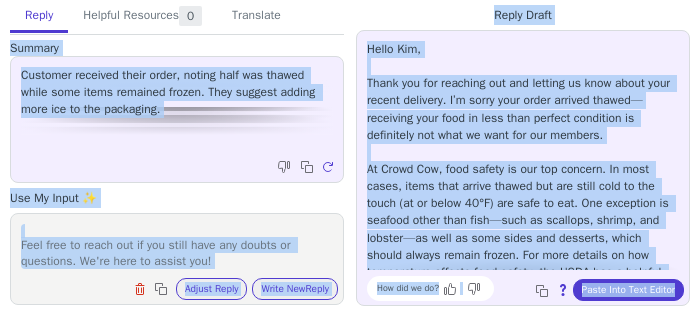 click on "Hello Kim, Thank you for reaching out and letting us know about your recent delivery. I’m sorry your order arrived thawed—receiving your food in less than perfect condition is definitely not what we want for our members. At Crowd Cow, food safety is our top concern. In most cases, items that arrive thawed but are still cold to the touch (at or below 40°F) are safe to eat. One exception is seafood other than fish—such as scallops, shrimp, and lobster—as well as some sides and desserts, which should always remain frozen. For more details on how temperature affects food safety, the USDA has a helpful resource here:  https://www.fsis.usda.gov/food-safety/safe-food-handling-and-preparation/food-safety-basics/how-temperatures-affect-food If you’re unsure about any of your products or have further questions, please let me know—I’m here and happy to help!" at bounding box center [523, 221] 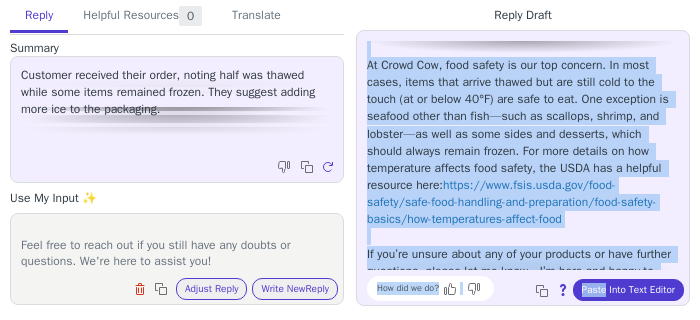 scroll, scrollTop: 165, scrollLeft: 0, axis: vertical 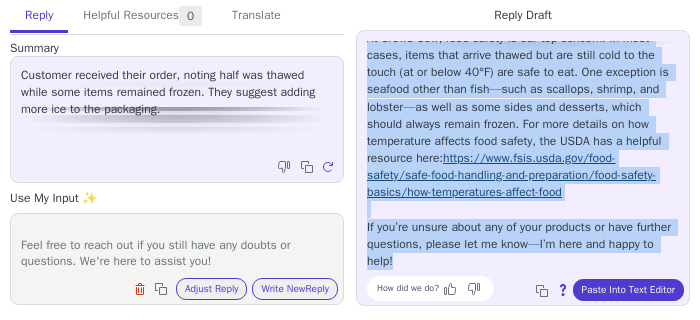 copy on "Hello Kim, Thank you for reaching out and letting us know about your recent delivery. I’m sorry your order arrived thawed—receiving your food in less than perfect condition is definitely not what we want for our members. At Crowd Cow, food safety is our top concern. In most cases, items that arrive thawed but are still cold to the touch (at or below 40°F) are safe to eat. One exception is seafood other than fish—such as scallops, shrimp, and lobster—as well as some sides and desserts, which should always remain frozen. For more details on how temperature affects food safety, the USDA has a helpful resource here:  https://www.fsis.usda.gov/food-safety/safe-food-handling-and-preparation/food-safety-basics/how-temperatures-affect-food If you’re unsure about any of your products or have further questions, please let me know—I’m here and happy to help!" 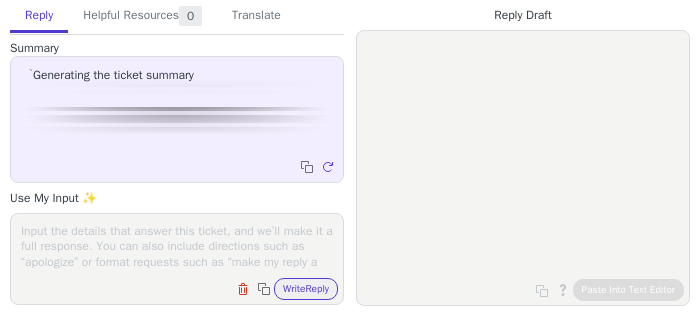scroll, scrollTop: 0, scrollLeft: 0, axis: both 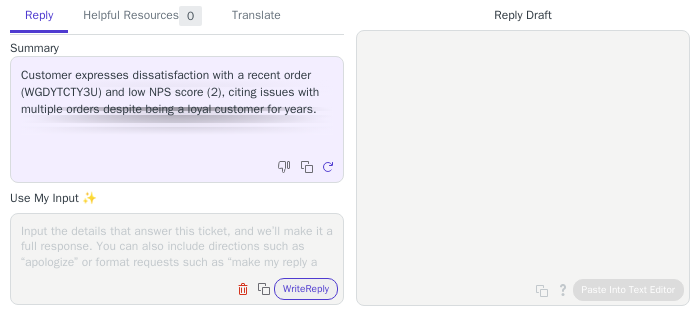 click at bounding box center [177, 246] 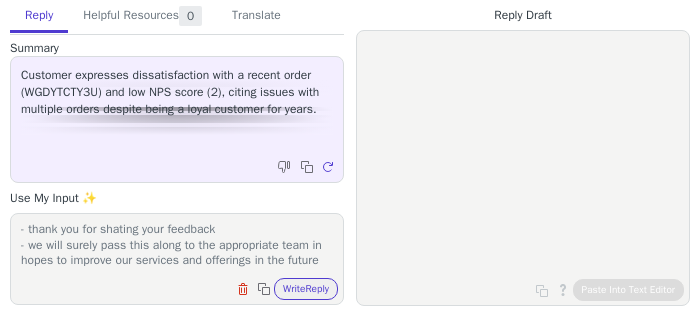 scroll, scrollTop: 46, scrollLeft: 0, axis: vertical 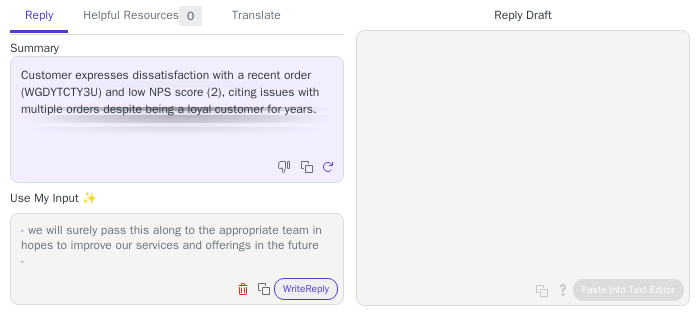 paste on "We appreciate your response. Crowd Cow strives for a high-quality level of service with every order and we apologize that we missed the mark this time.
Your business is valued and I hope you stay a customer- a $25 Crowd Cow credit was added to your account. All credits apply automatically to the next order or membership box.
We value your opinion and thank you for bringing this to our attention. If we have not yet fully addressed something, please connect with us by responding to this message or emailing us at support@example.com or text at [PHONE]." 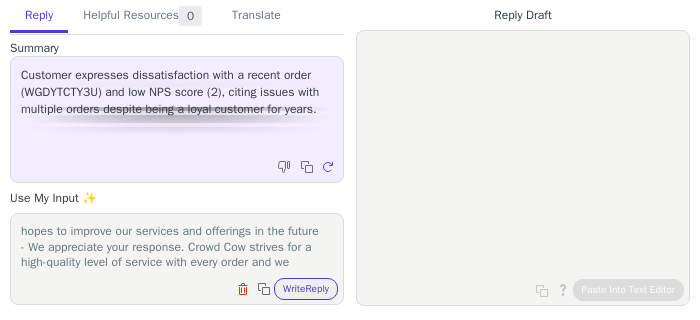 scroll, scrollTop: 247, scrollLeft: 0, axis: vertical 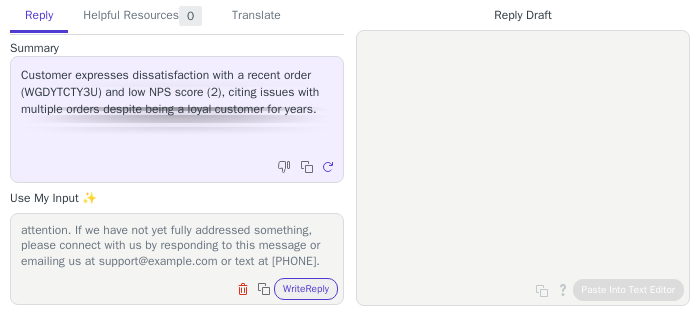 type on "- acknowledge customer's concern
- thank you for shating your feedback
- we will surely pass this along to the appropriate team in hopes to improve our services and offerings in the future
- We appreciate your response. Crowd Cow strives for a high-quality level of service with every order and we apologize that we missed the mark this time.
Your business is valued and I hope you stay a customer- a $25 Crowd Cow credit was added to your account. All credits apply automatically to the next order or membership box.
We value your opinion and thank you for bringing this to our attention. If we have not yet fully addressed something, please connect with us by responding to this message or emailing us at support@example.com or text at [PHONE]." 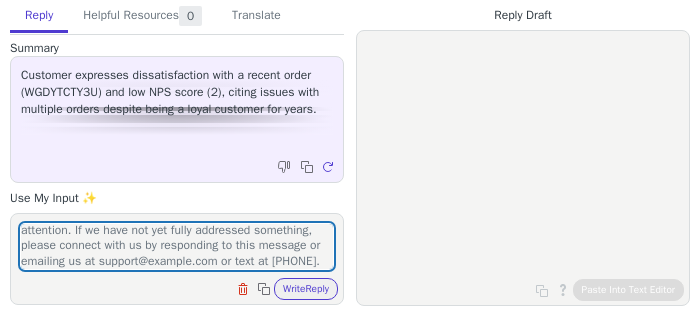 click on "Write  Reply" at bounding box center [306, 289] 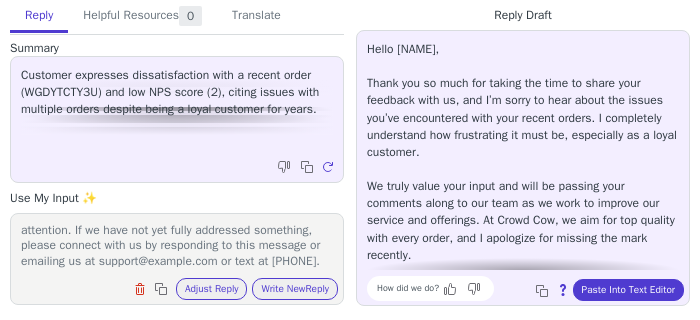 scroll, scrollTop: 246, scrollLeft: 0, axis: vertical 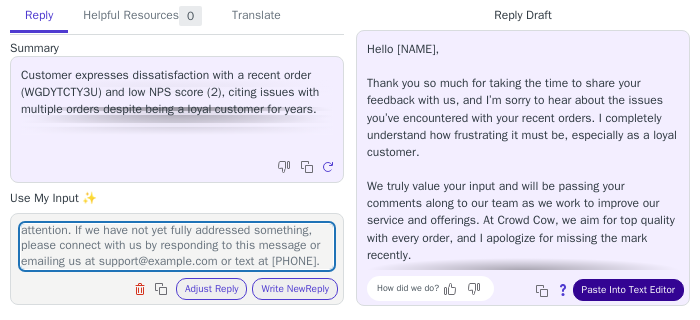 click on "Paste Into Text Editor" at bounding box center [628, 290] 